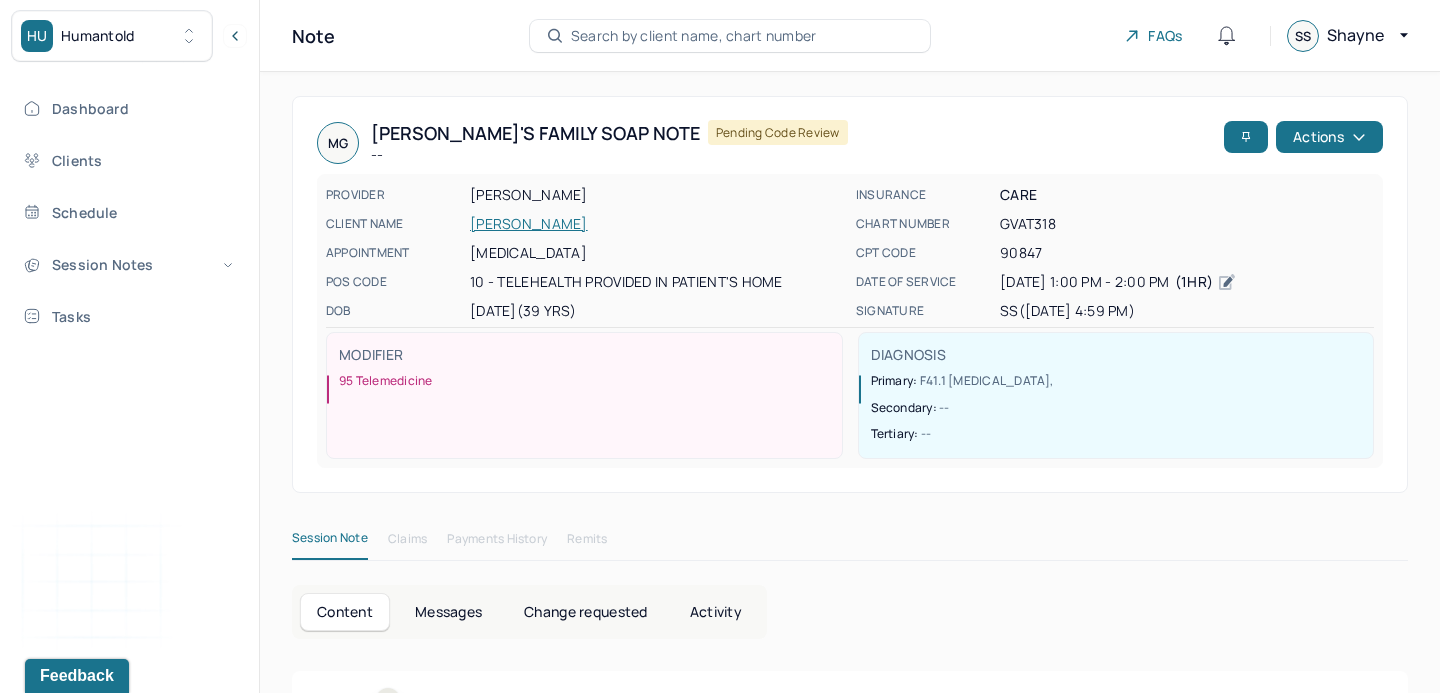 scroll, scrollTop: 0, scrollLeft: 0, axis: both 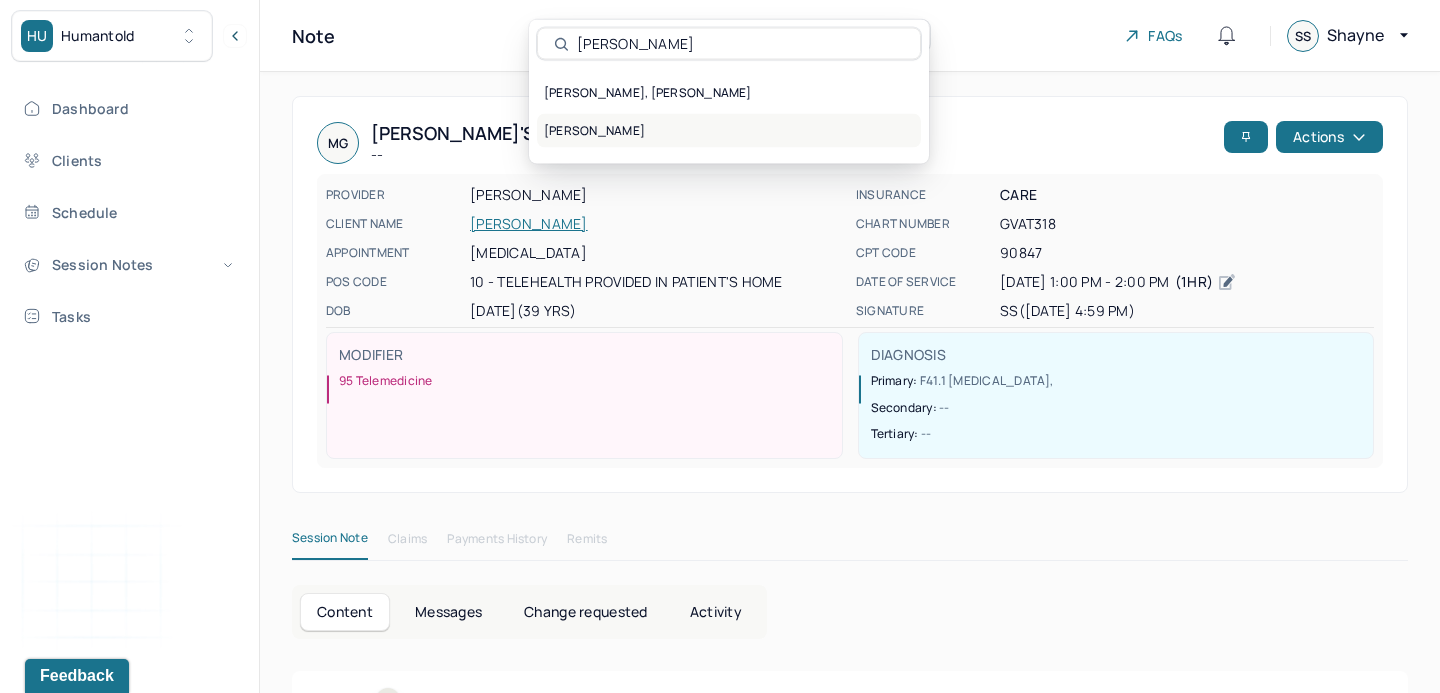 type on "[PERSON_NAME]" 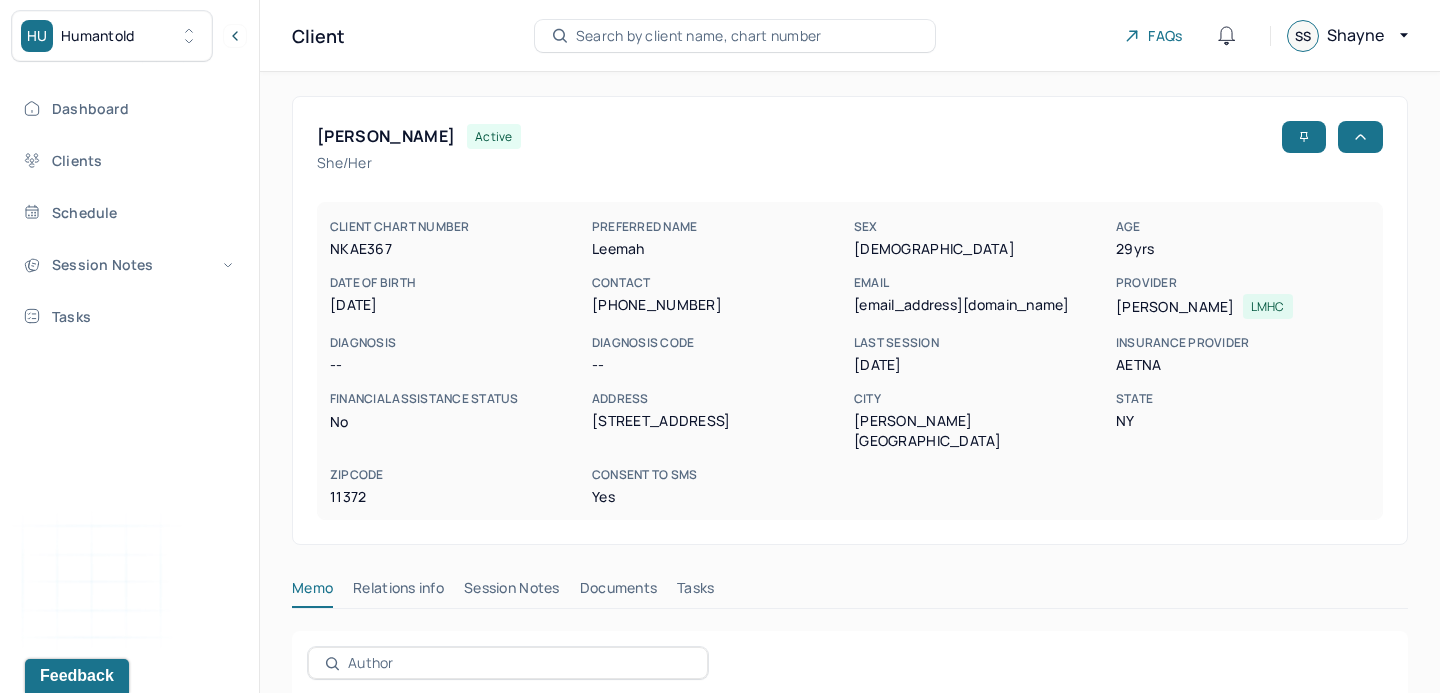 drag, startPoint x: 1178, startPoint y: 363, endPoint x: 1101, endPoint y: 362, distance: 77.00649 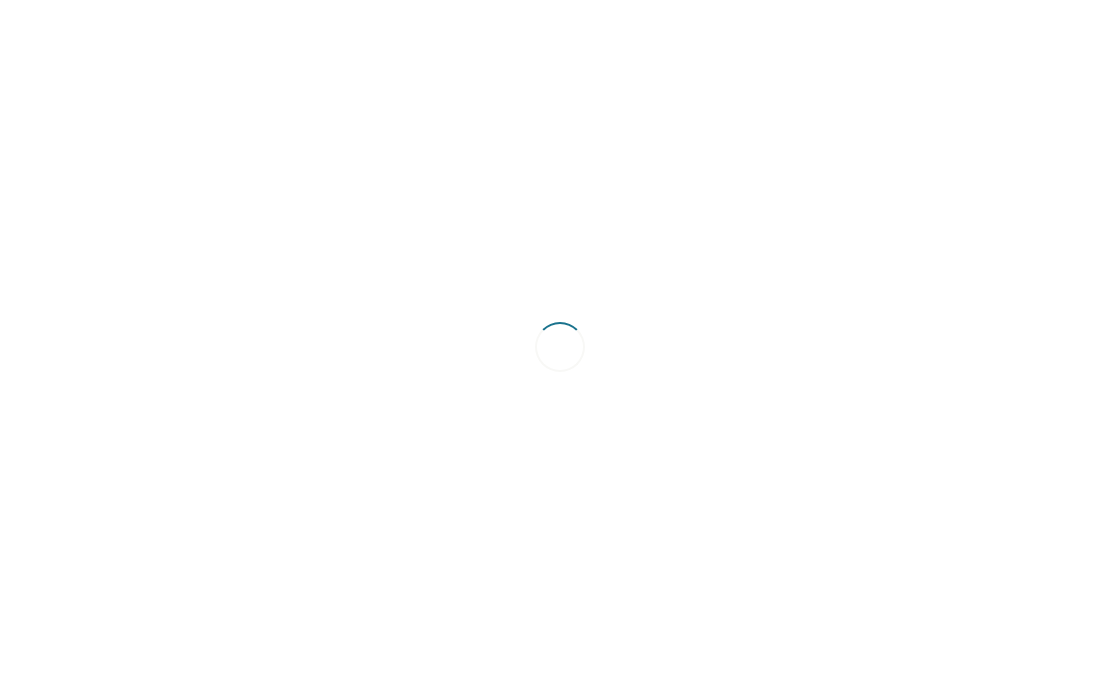 scroll, scrollTop: 0, scrollLeft: 0, axis: both 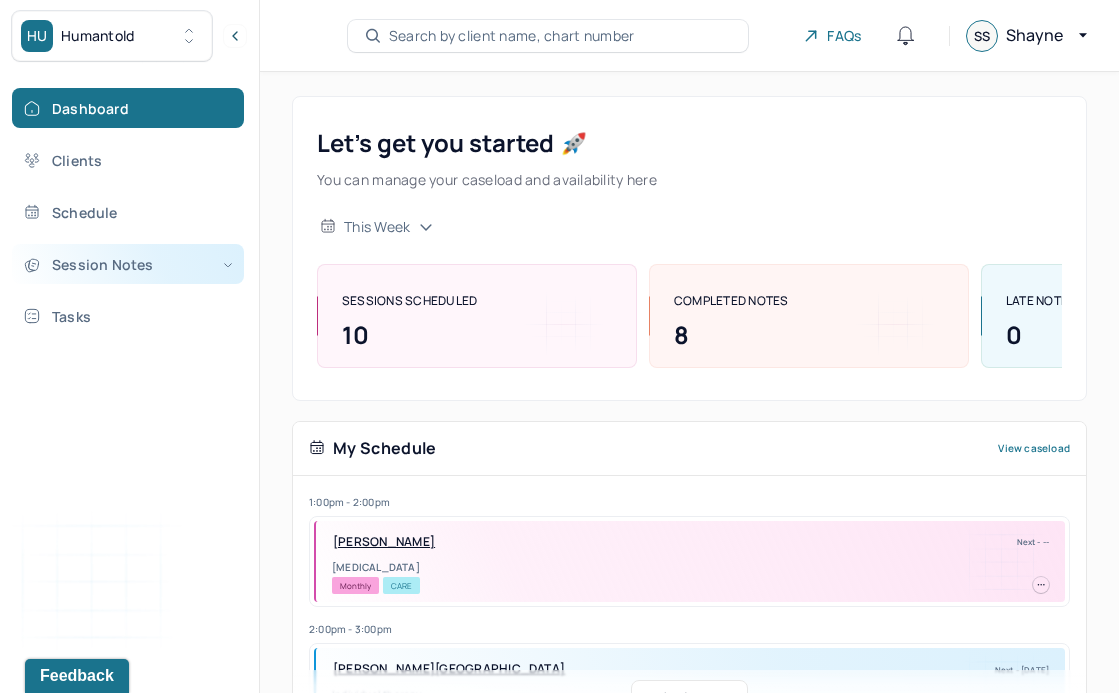 click on "Session Notes" at bounding box center [128, 264] 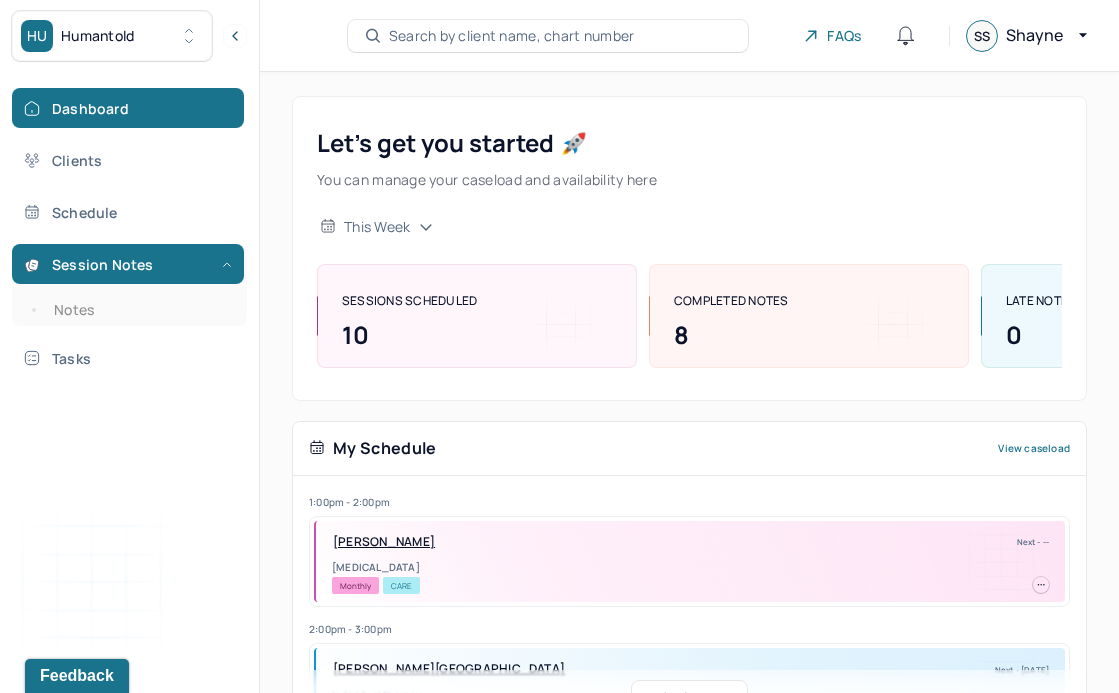 click on "Dashboard Clients Schedule Session Notes Notes Tasks" at bounding box center (129, 233) 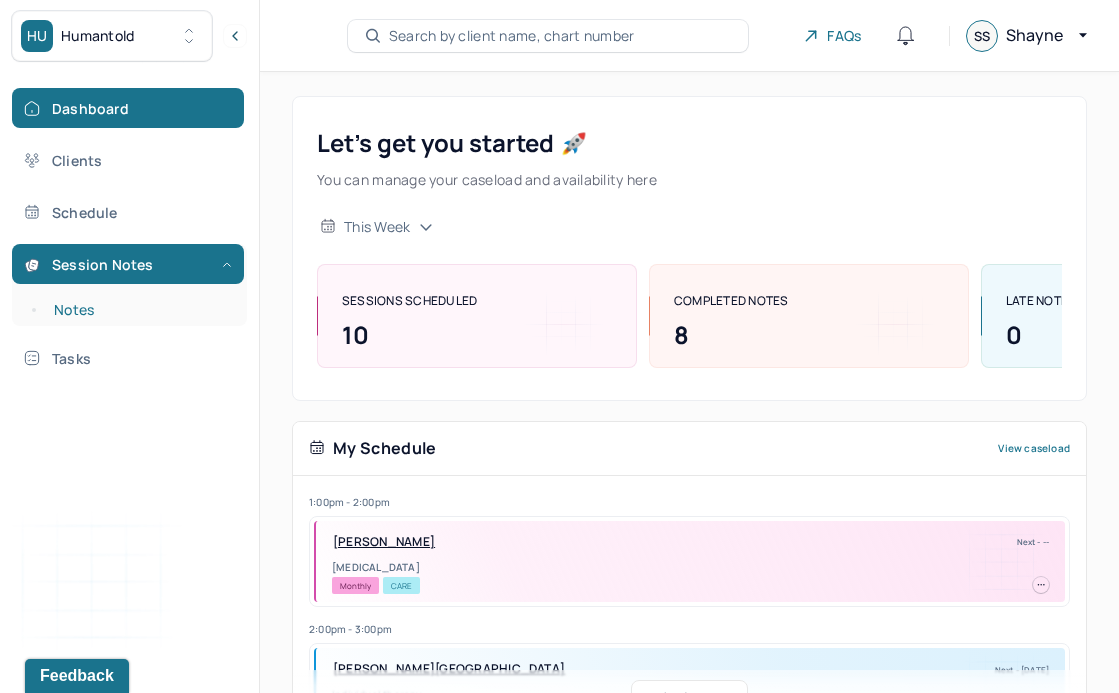 click on "Notes" at bounding box center [139, 310] 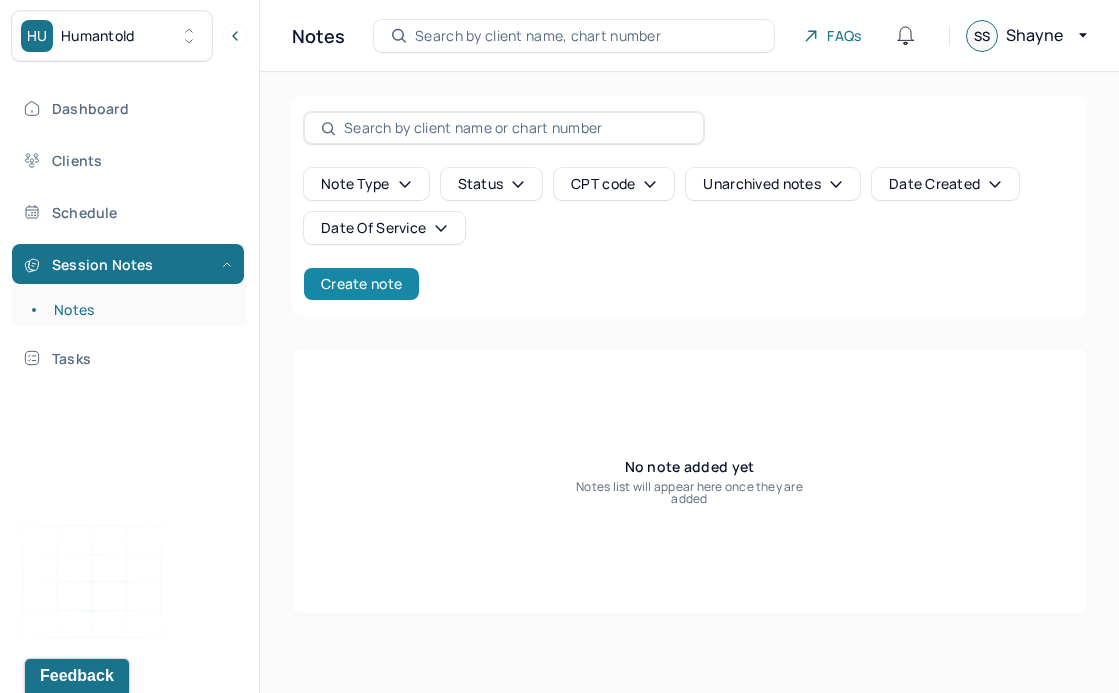 click on "Create note" at bounding box center [361, 284] 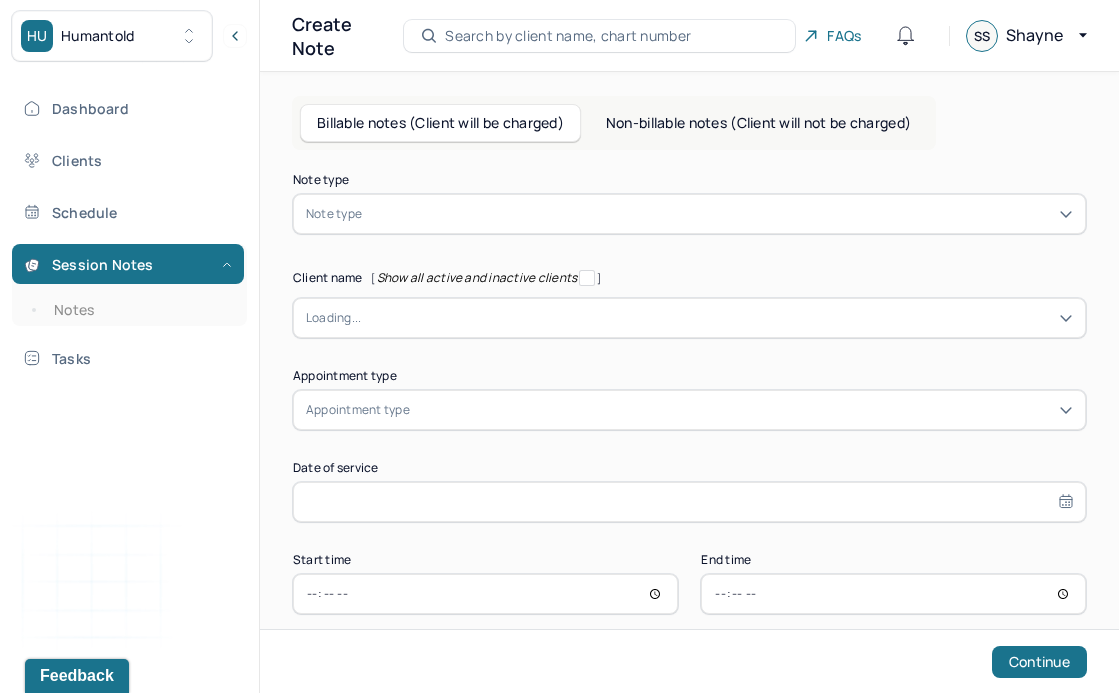 click at bounding box center [719, 214] 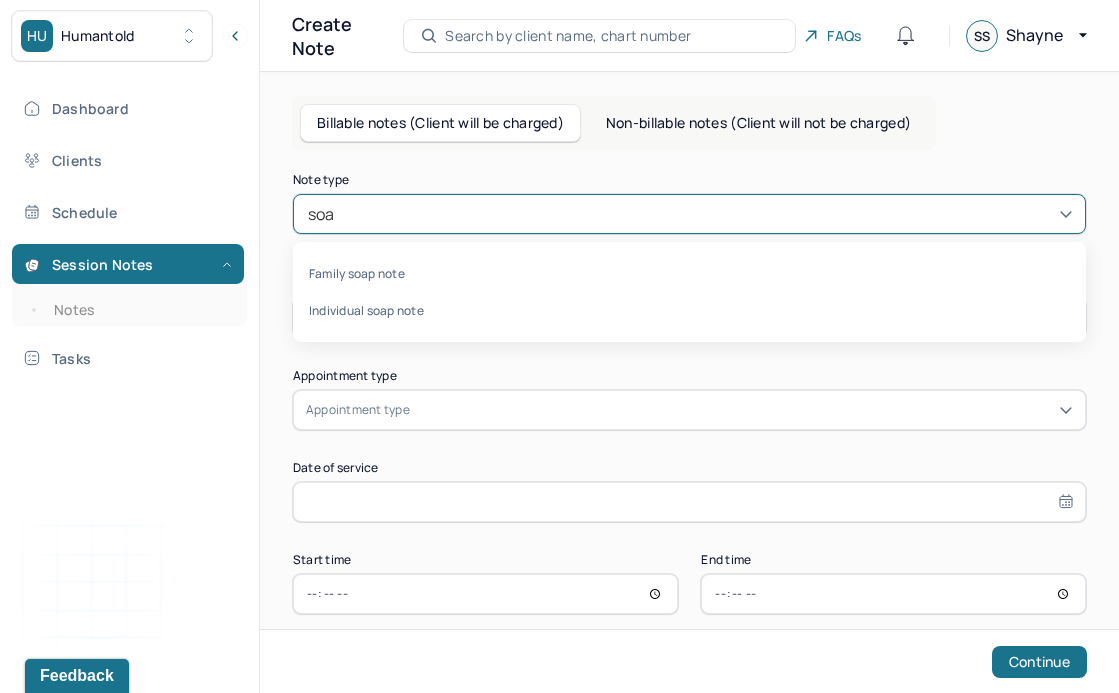 type on "soap" 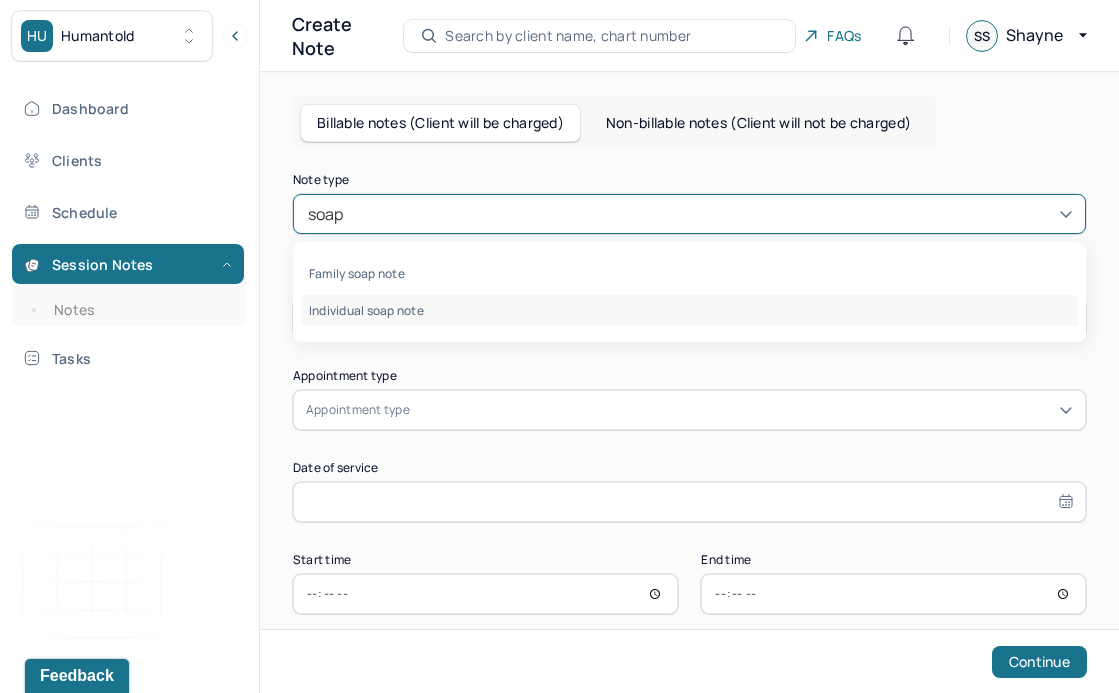 click on "Individual soap note" at bounding box center [689, 310] 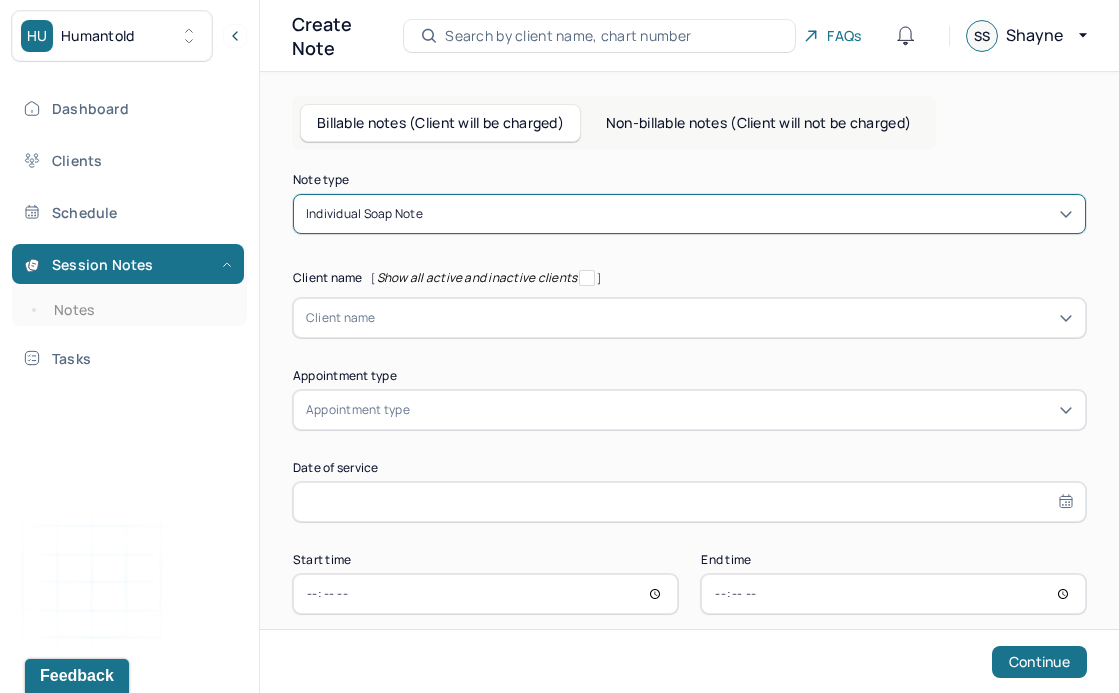 click on "Client name" at bounding box center (689, 318) 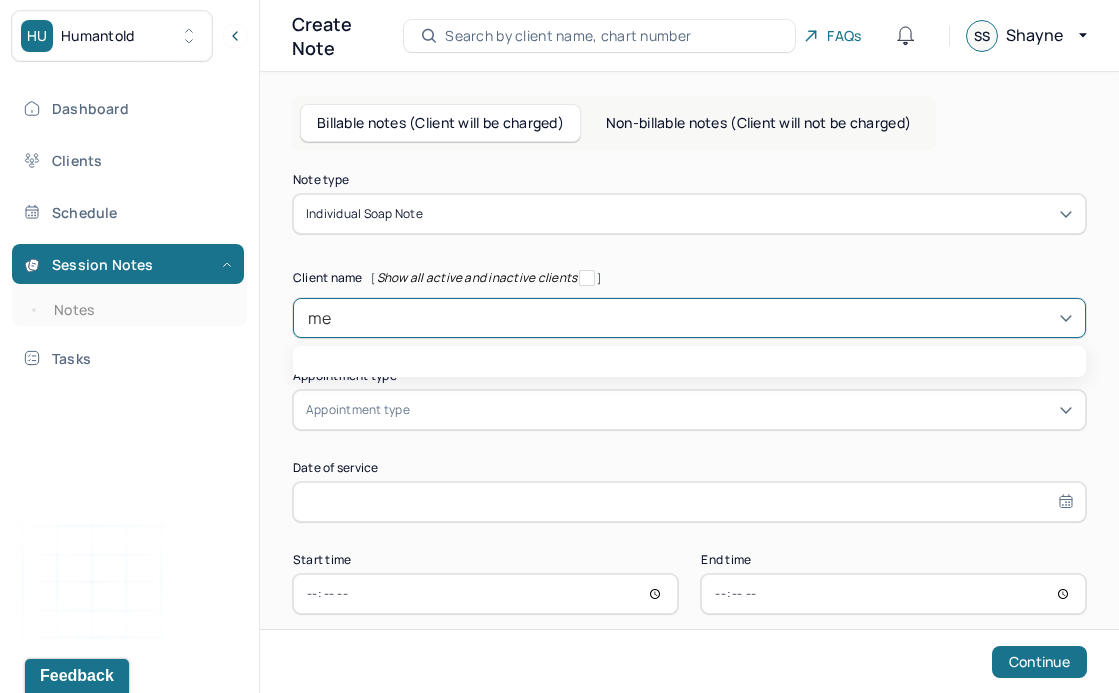type on "meg" 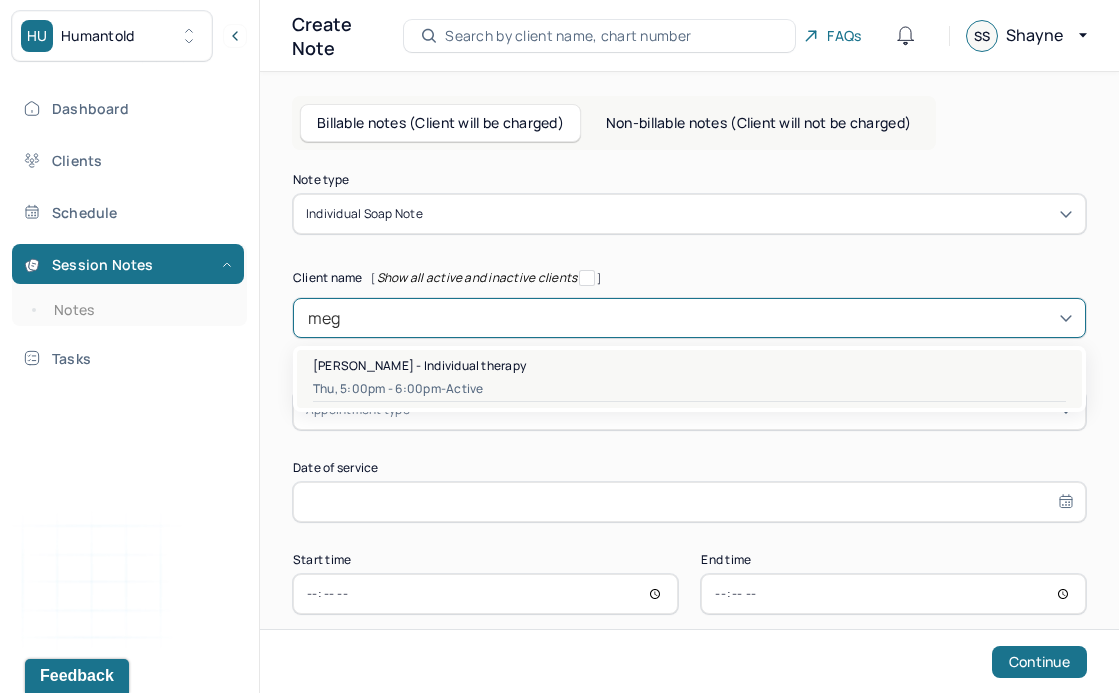 click on "Megan Yankannah - Individual therapy Thu, 5:00pm - 6:00pm  -  active" at bounding box center (689, 379) 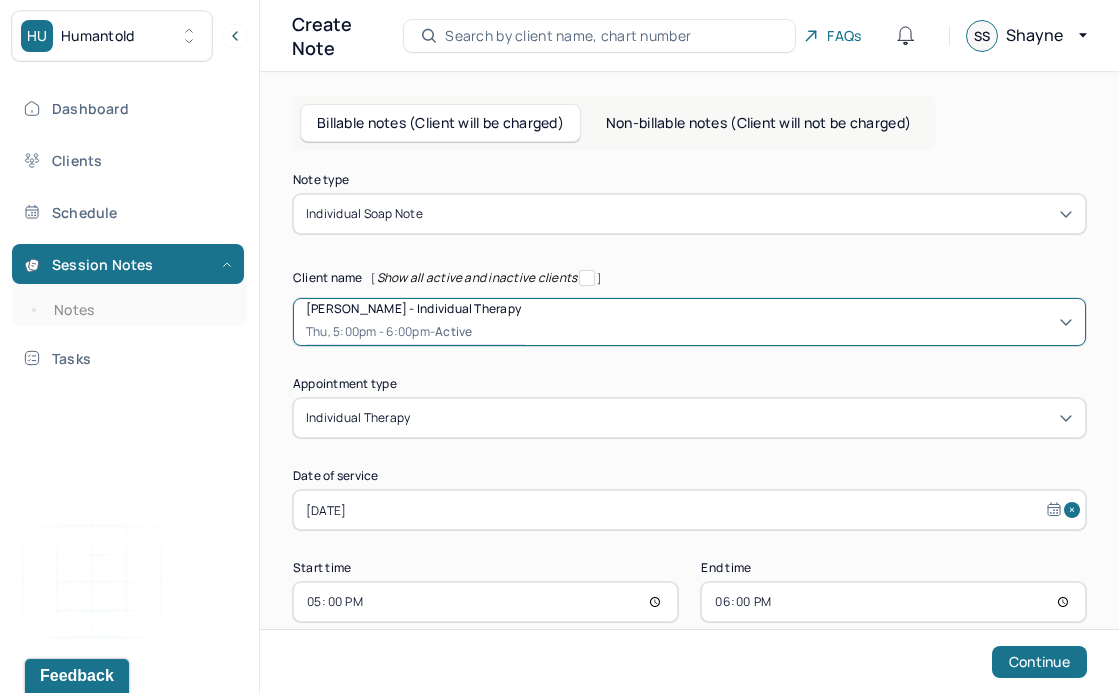 scroll, scrollTop: 34, scrollLeft: 0, axis: vertical 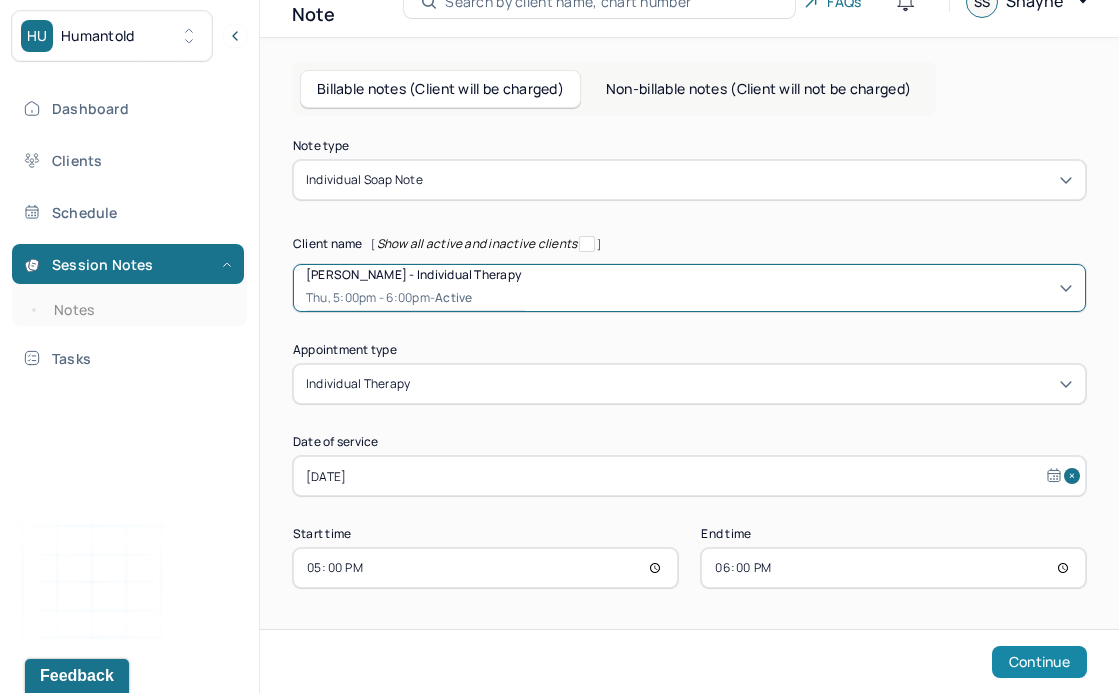 click on "Continue" at bounding box center [1039, 662] 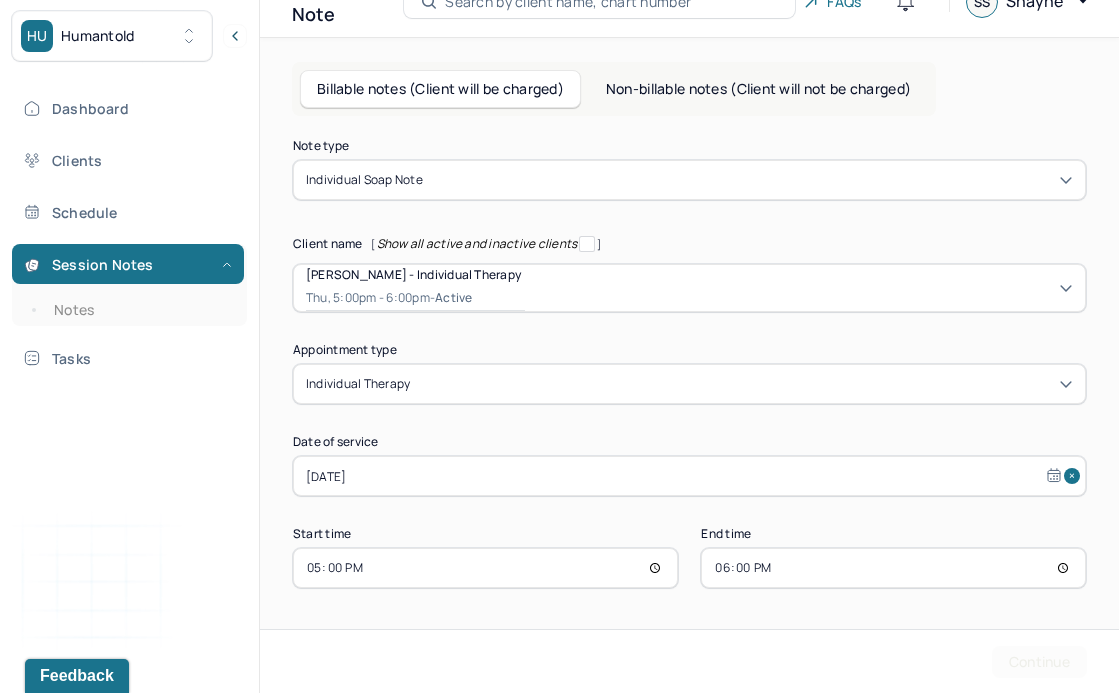 scroll, scrollTop: 0, scrollLeft: 0, axis: both 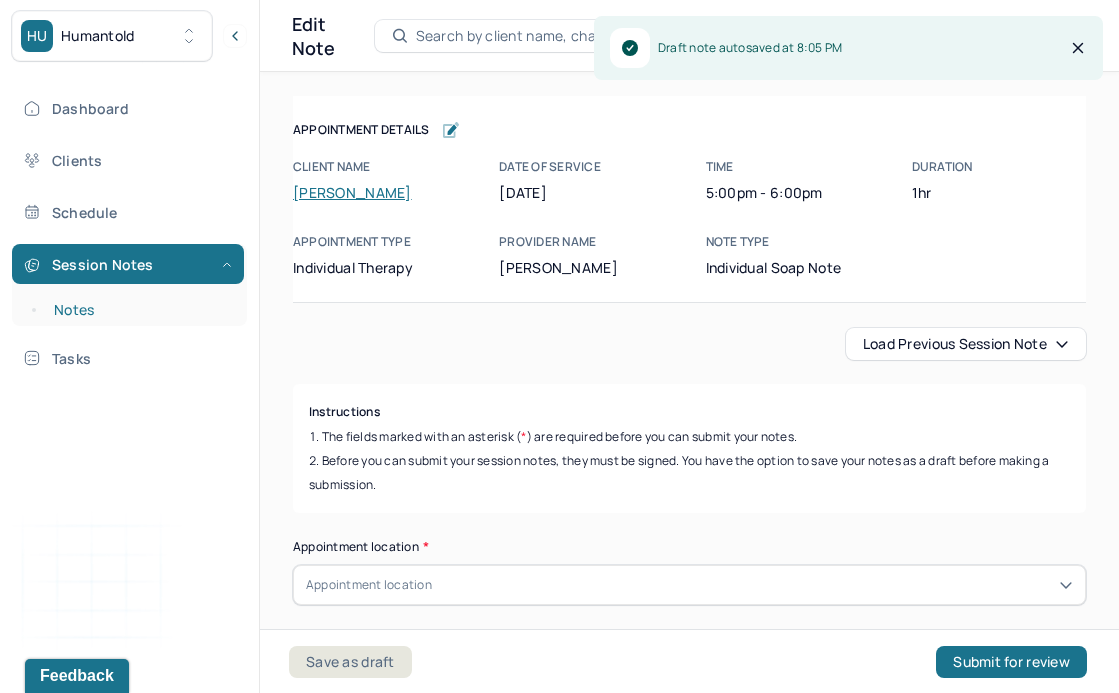 click on "Notes" at bounding box center [139, 310] 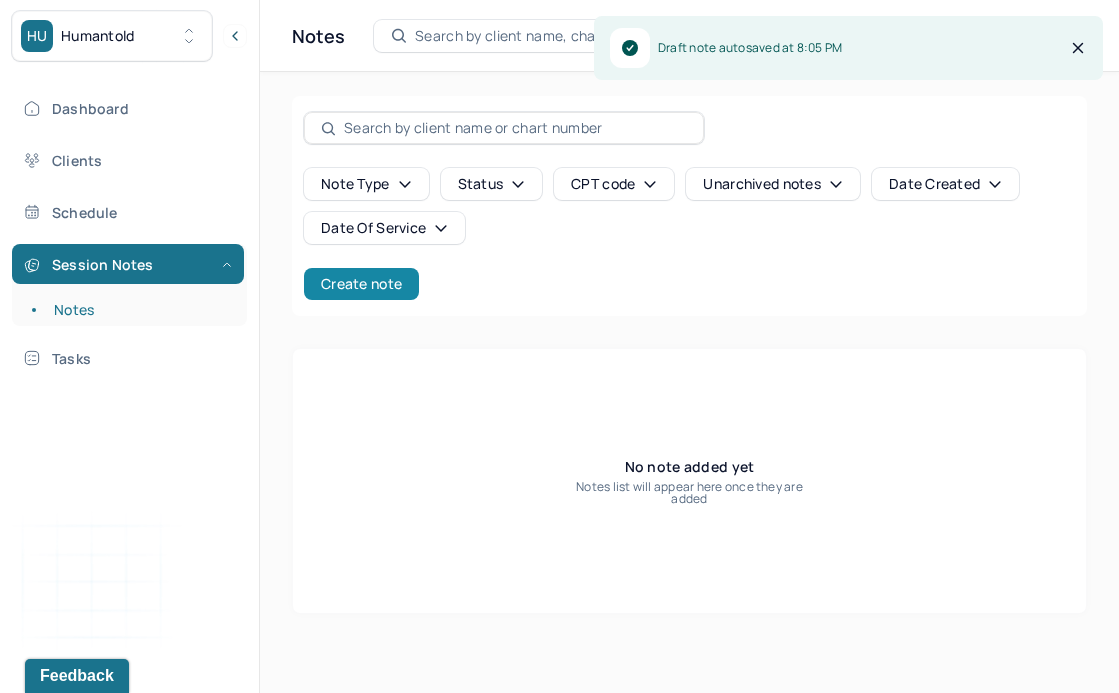 click on "Create note" at bounding box center [361, 284] 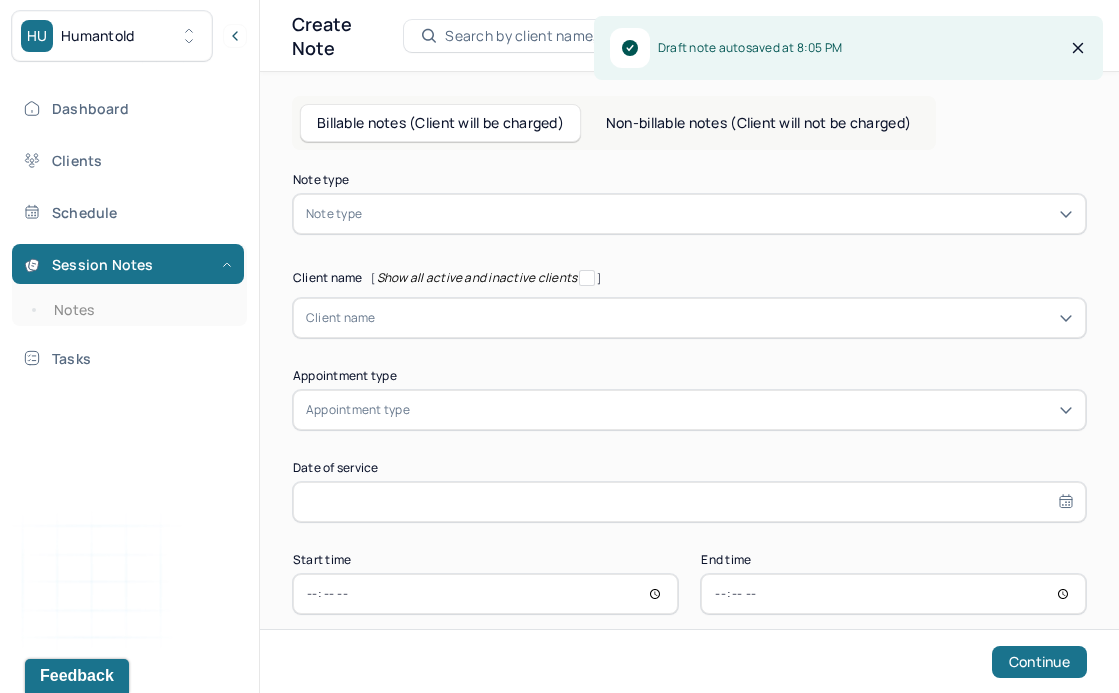 click at bounding box center [719, 214] 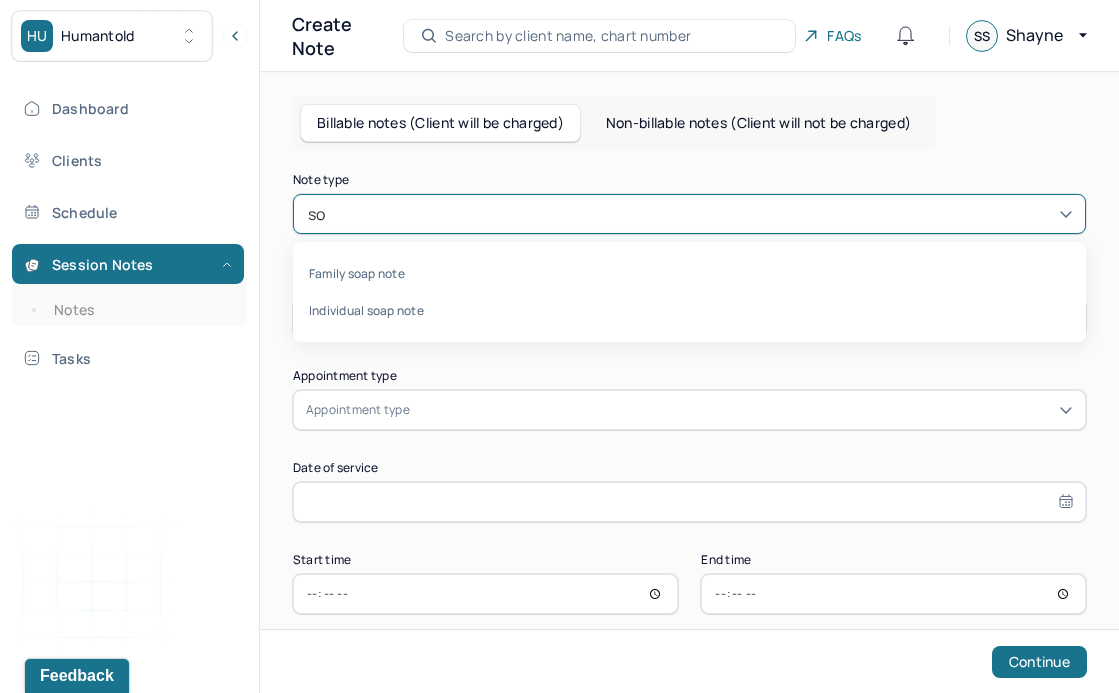 type on "soa" 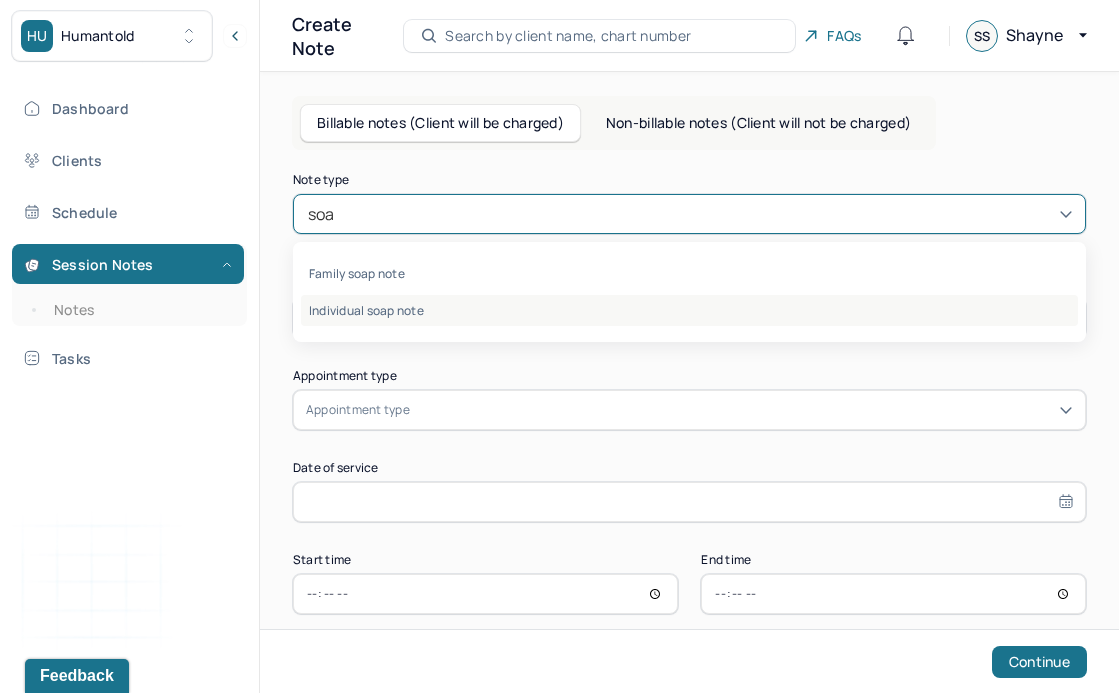 click on "Individual soap note" at bounding box center (689, 310) 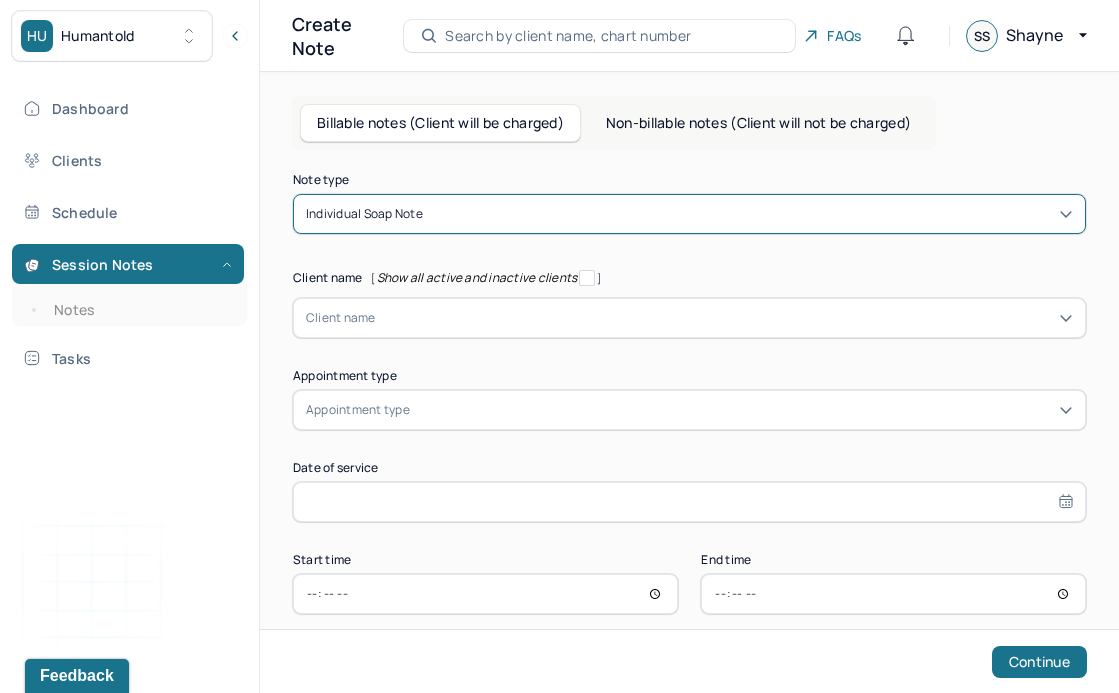 click at bounding box center [724, 318] 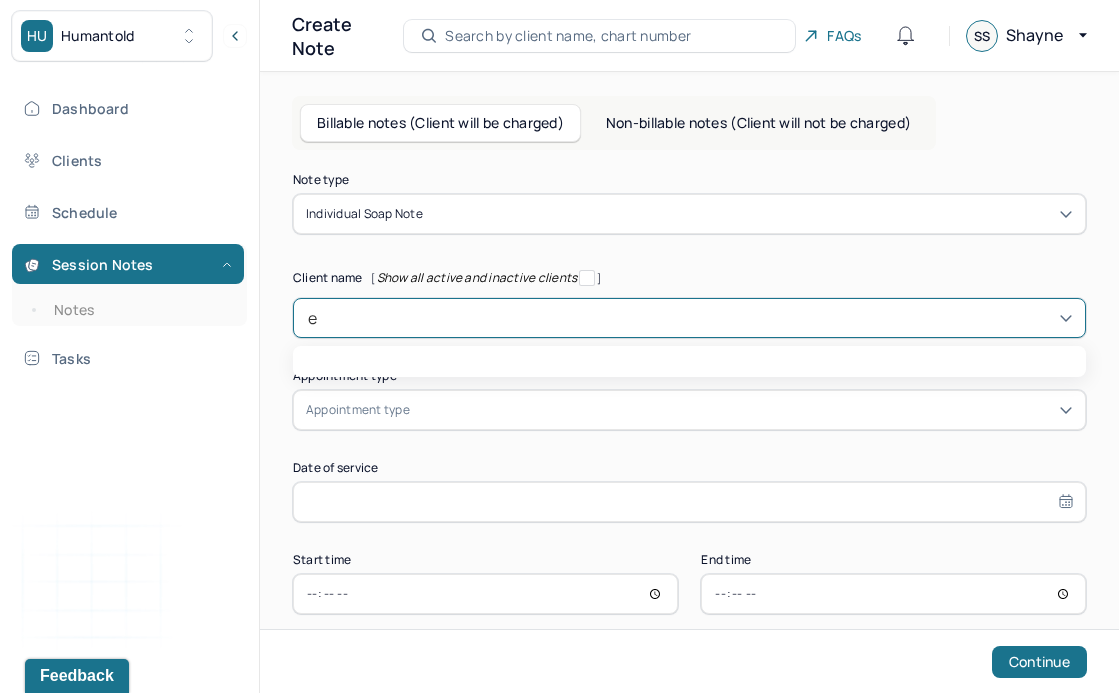 type on "ed" 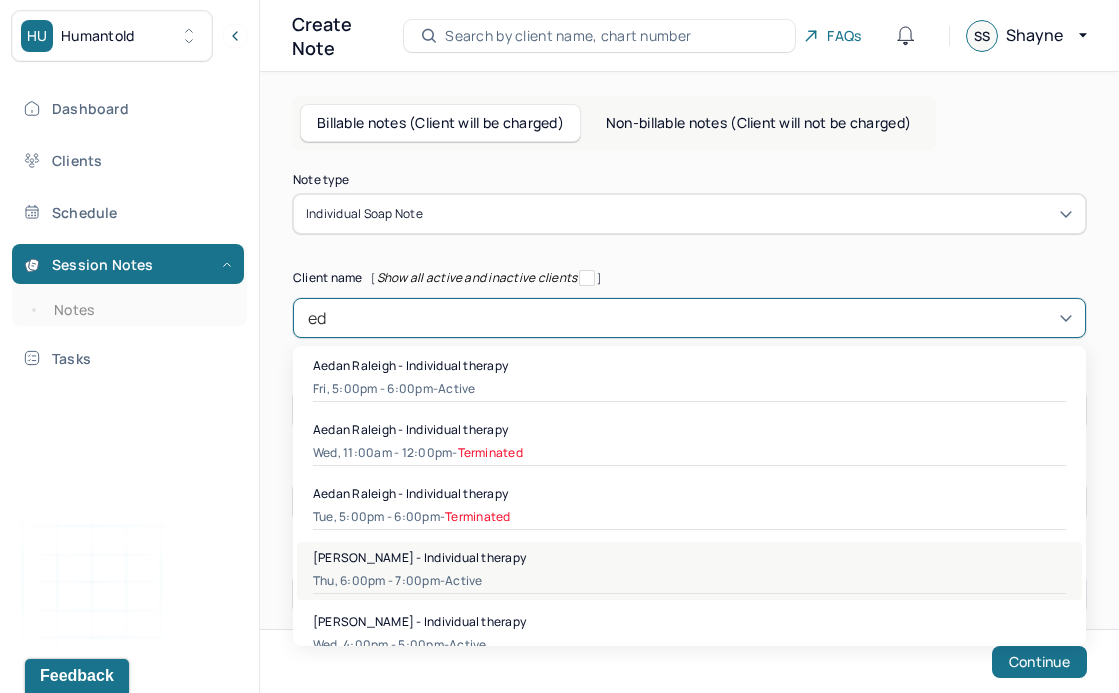 click on "Thu, 6:00pm - 7:00pm  -  active" at bounding box center (689, 581) 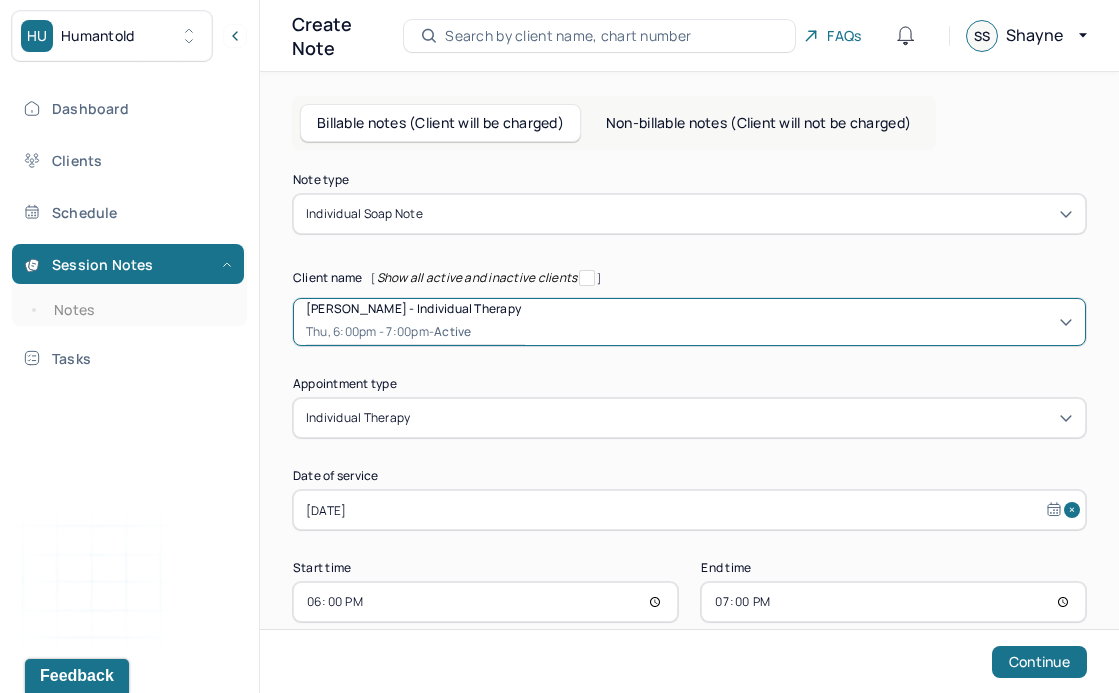 scroll, scrollTop: 34, scrollLeft: 0, axis: vertical 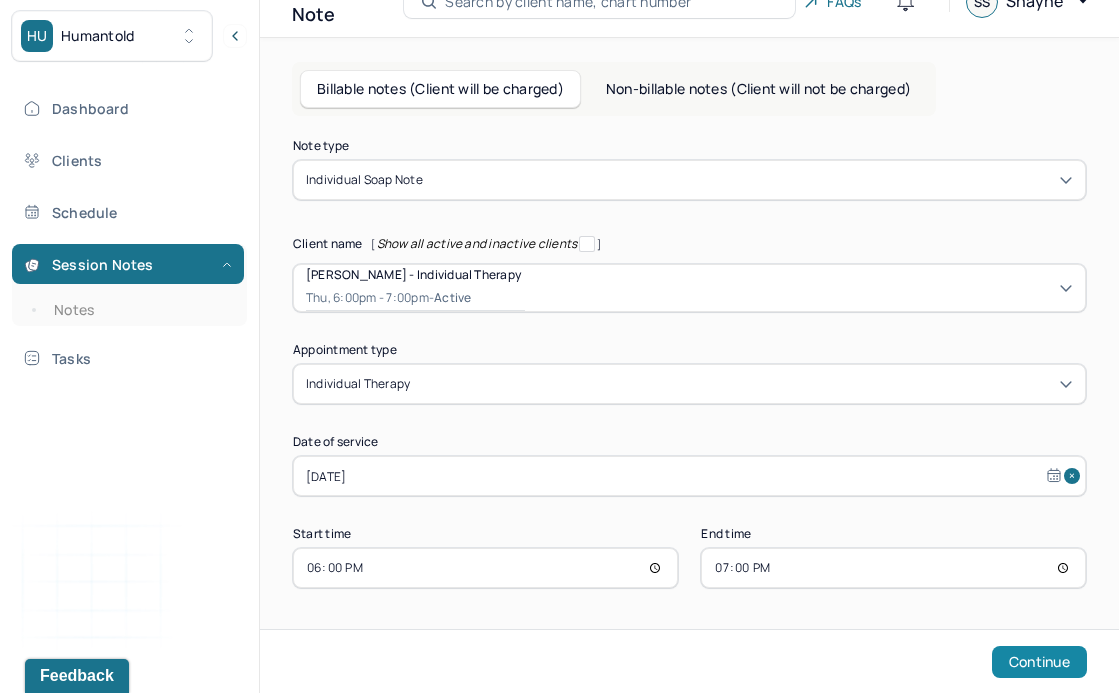 click on "Continue" at bounding box center (1039, 662) 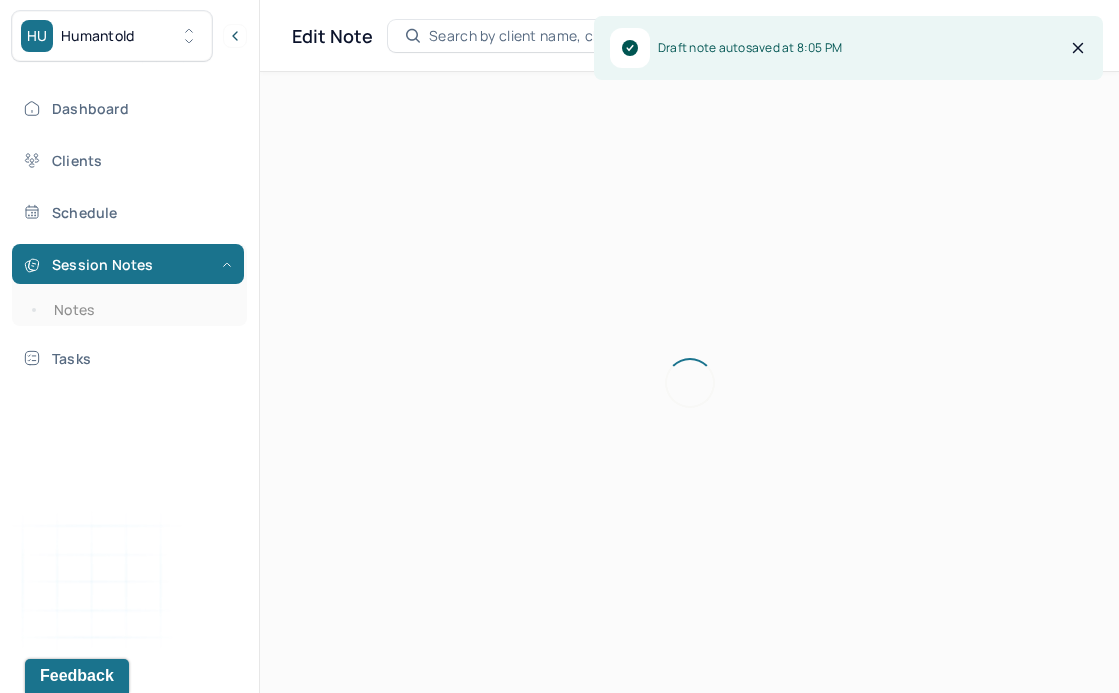 scroll, scrollTop: 0, scrollLeft: 0, axis: both 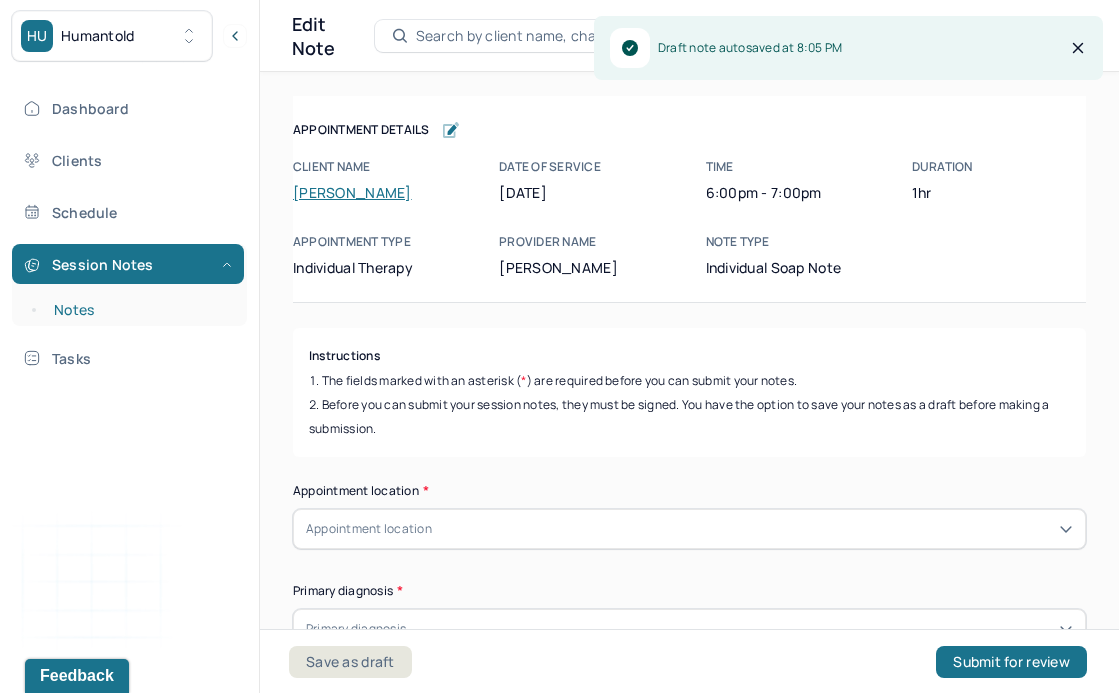 click on "Notes" at bounding box center (139, 310) 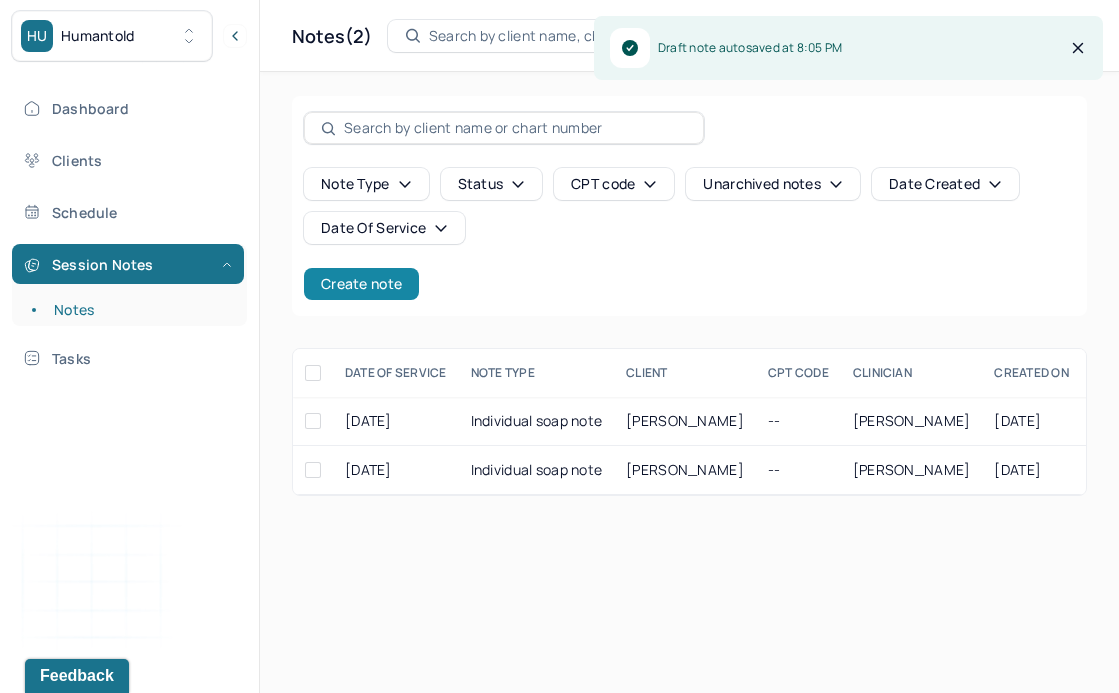 click on "Create note" at bounding box center (361, 284) 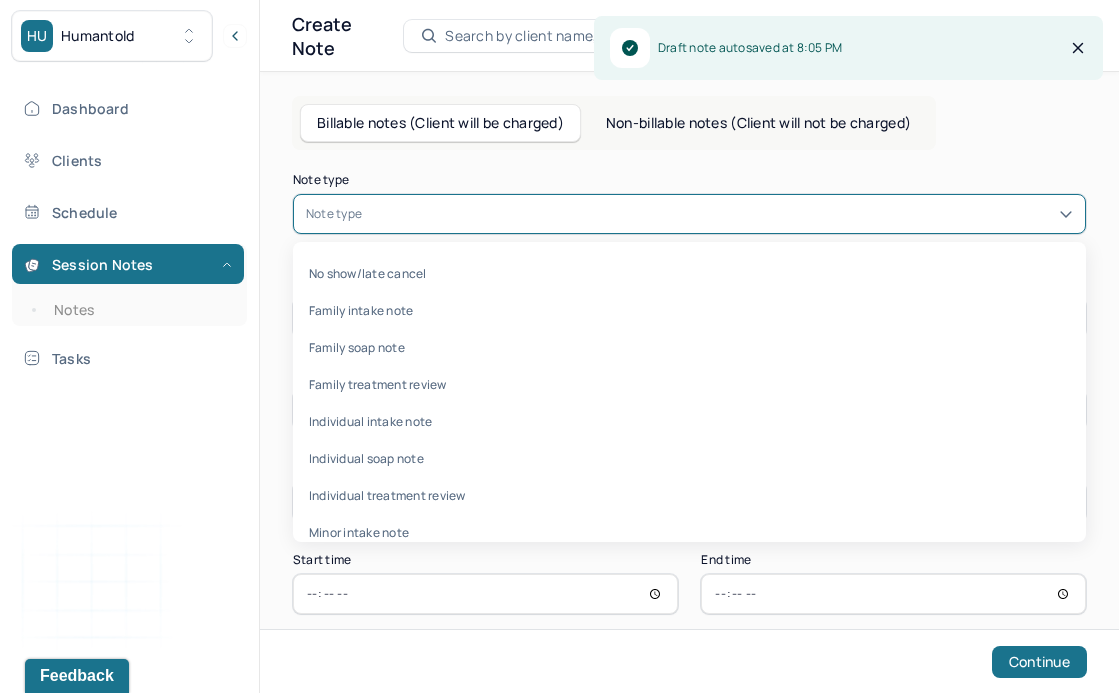 click at bounding box center (719, 214) 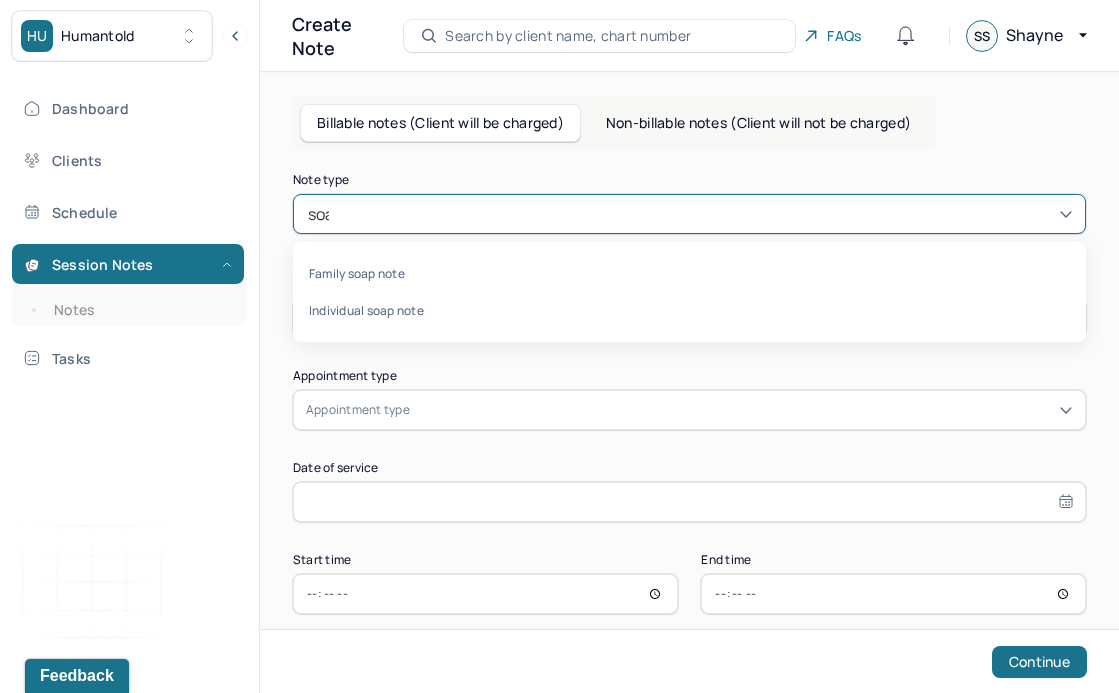 type on "soap" 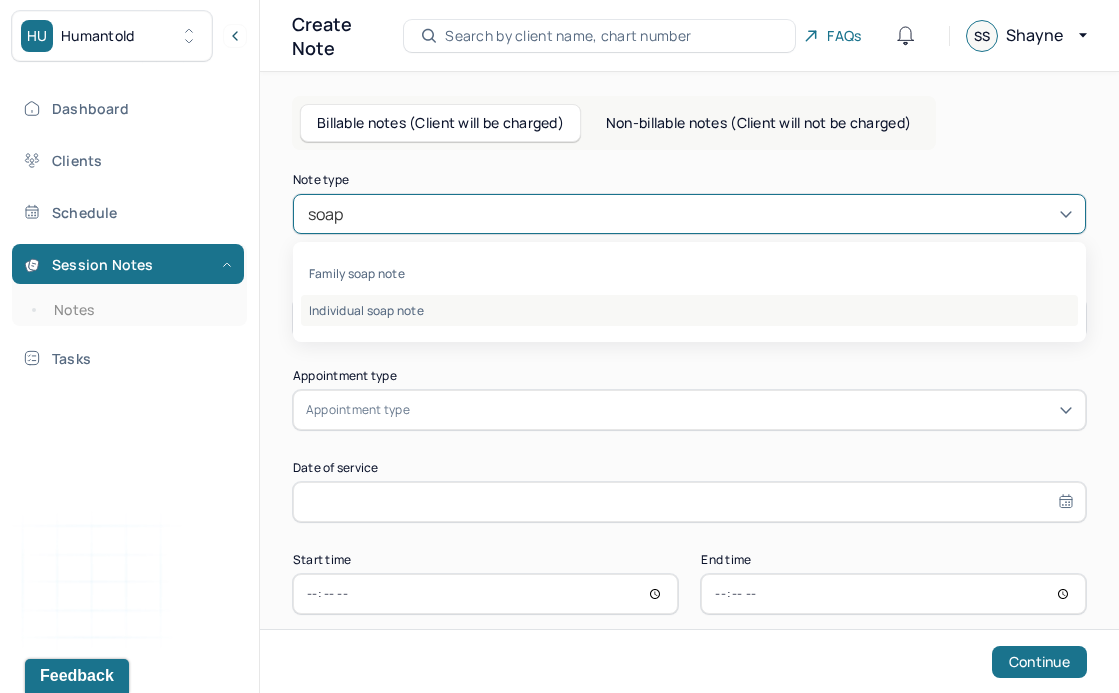 click on "Individual soap note" at bounding box center (689, 310) 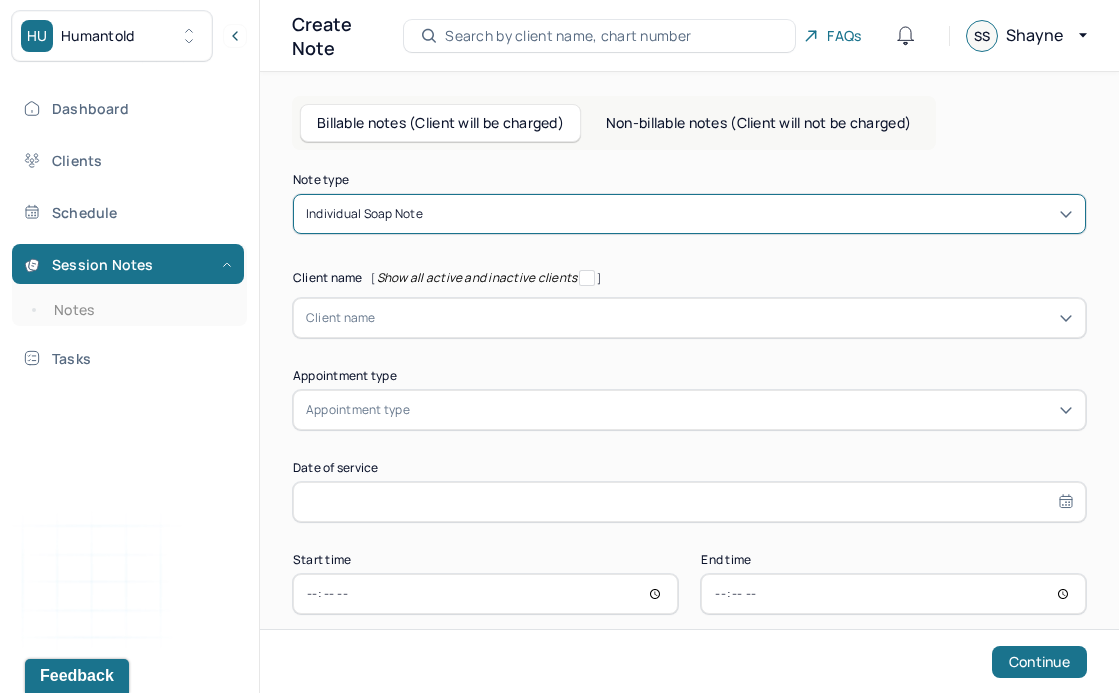 click at bounding box center (724, 318) 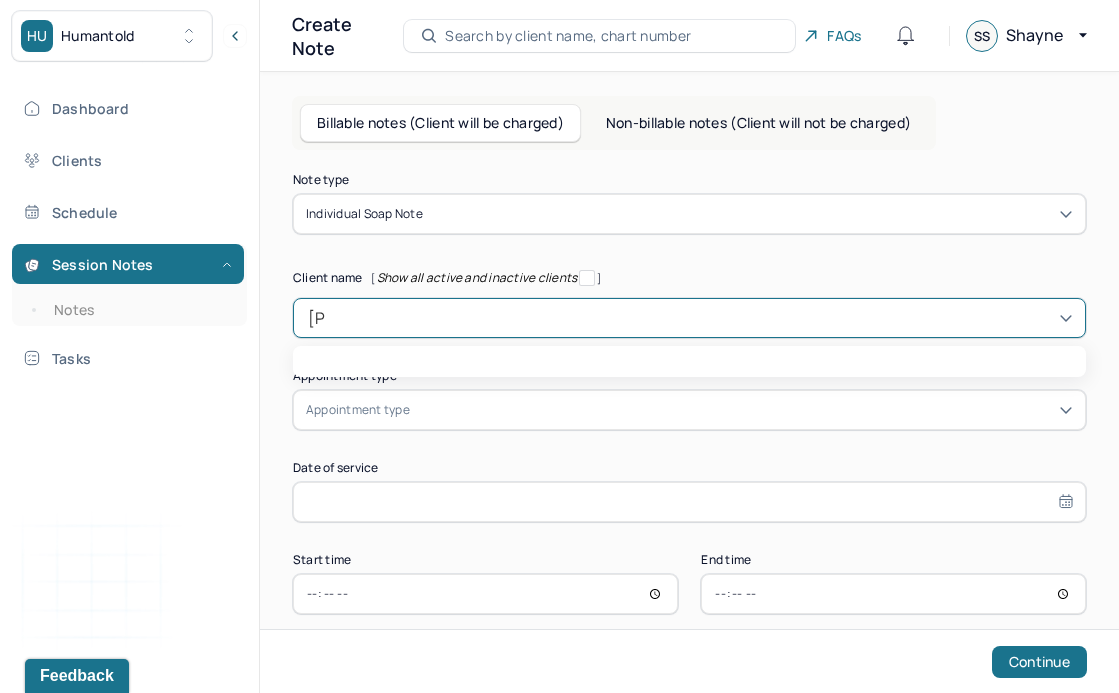 type on "leem" 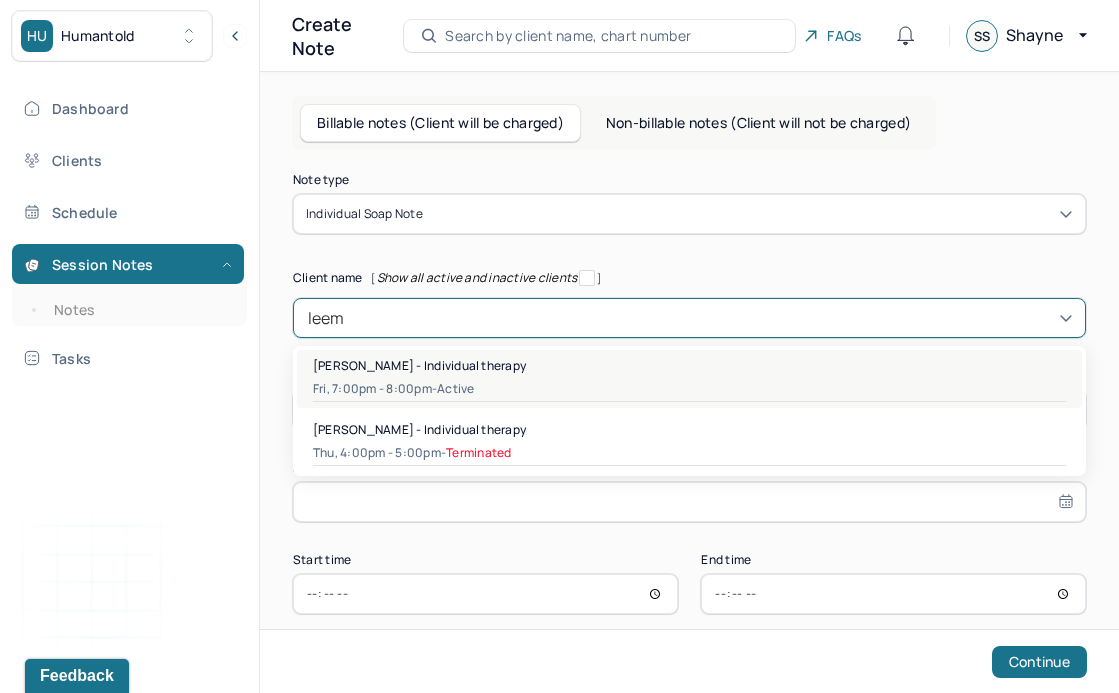 click on "Leemah Nasrati - Individual therapy Fri, 7:00pm - 8:00pm  -  active" at bounding box center (689, 379) 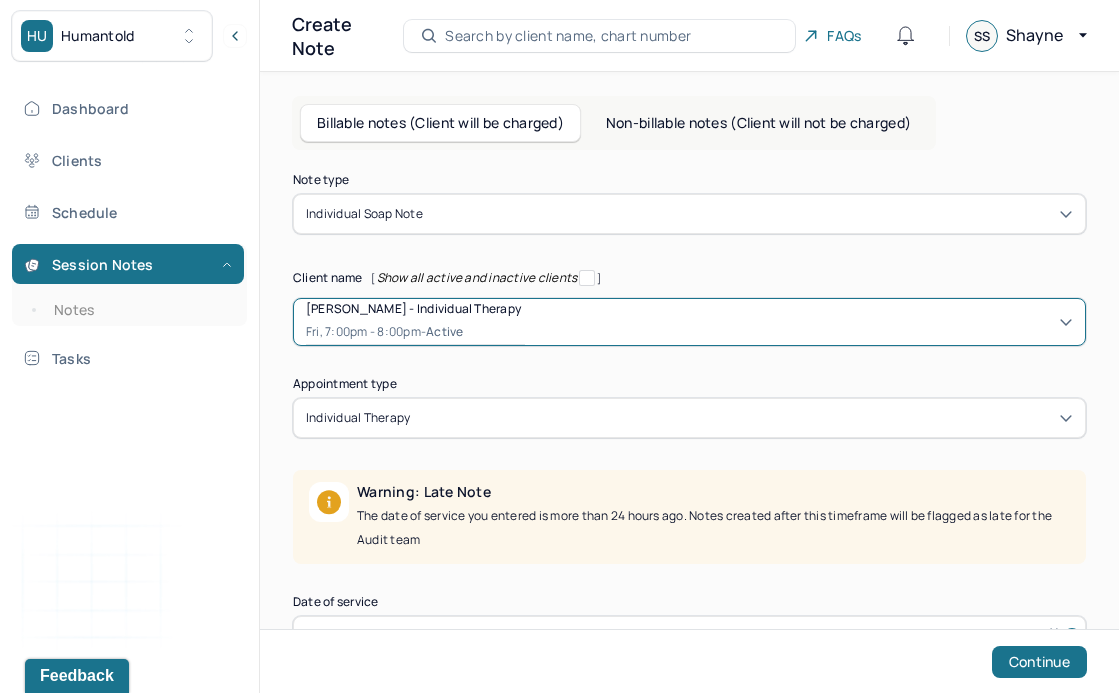 scroll, scrollTop: 192, scrollLeft: 0, axis: vertical 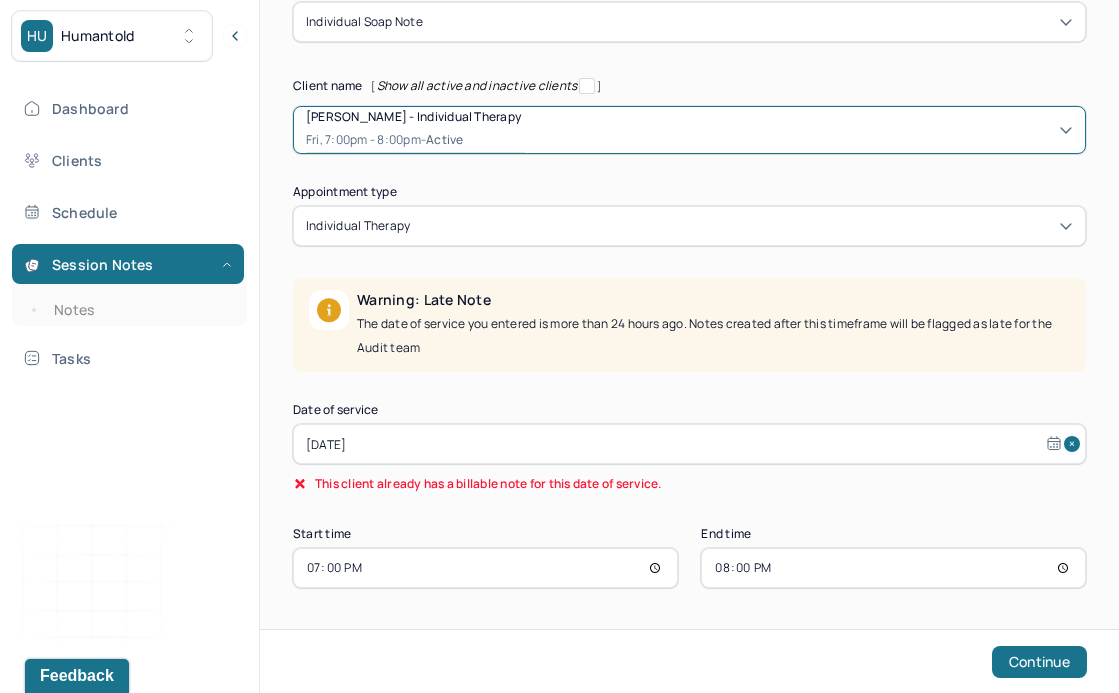 click on "Jun 27, 2025" at bounding box center (689, 444) 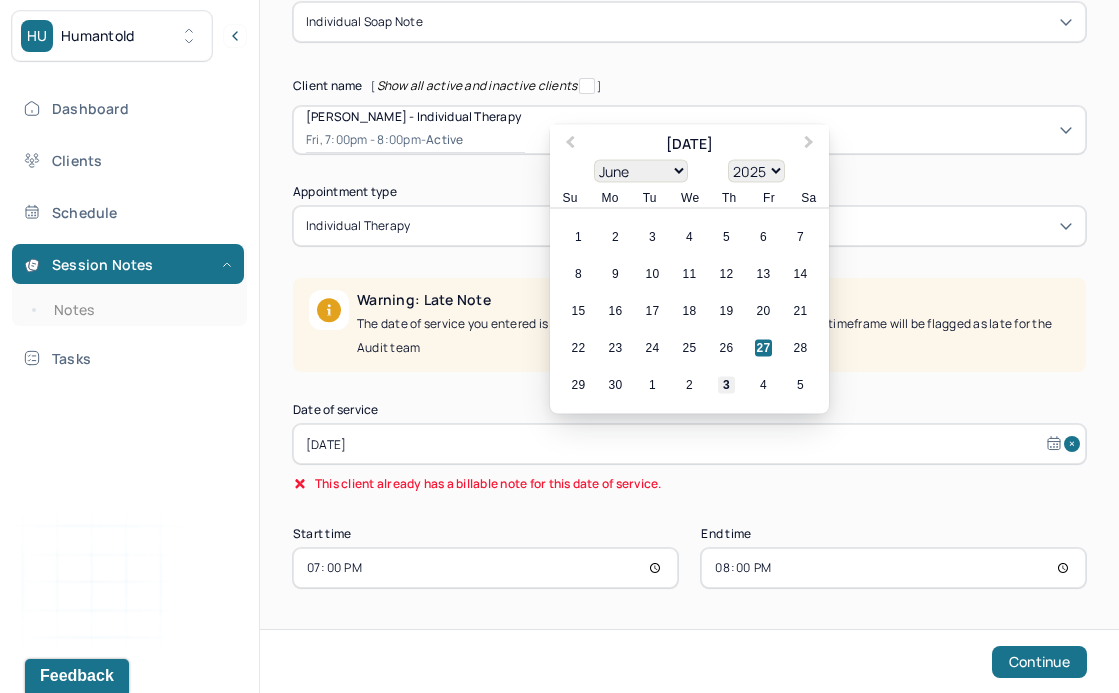 click on "3" at bounding box center [726, 385] 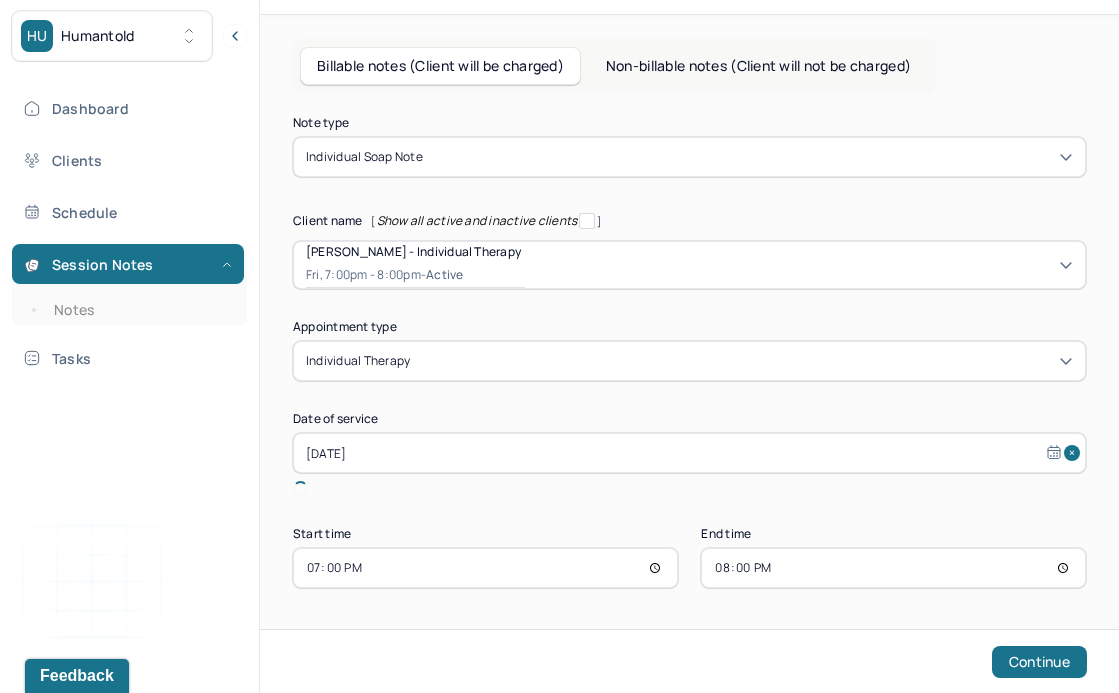 scroll, scrollTop: 34, scrollLeft: 0, axis: vertical 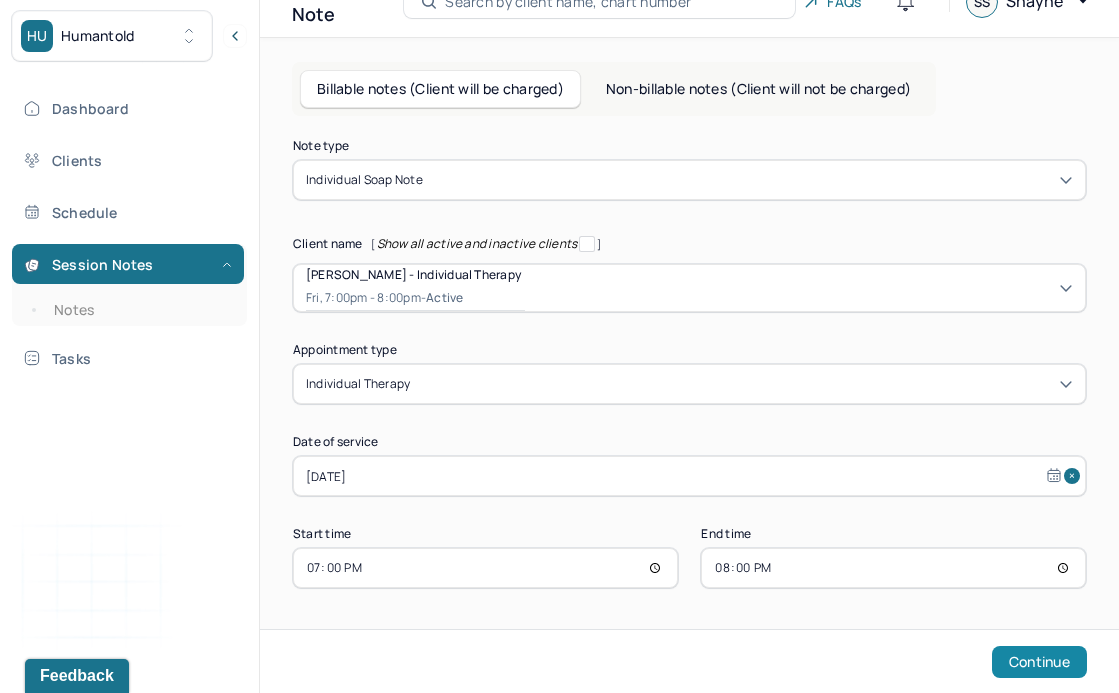 click on "Continue" at bounding box center [1039, 662] 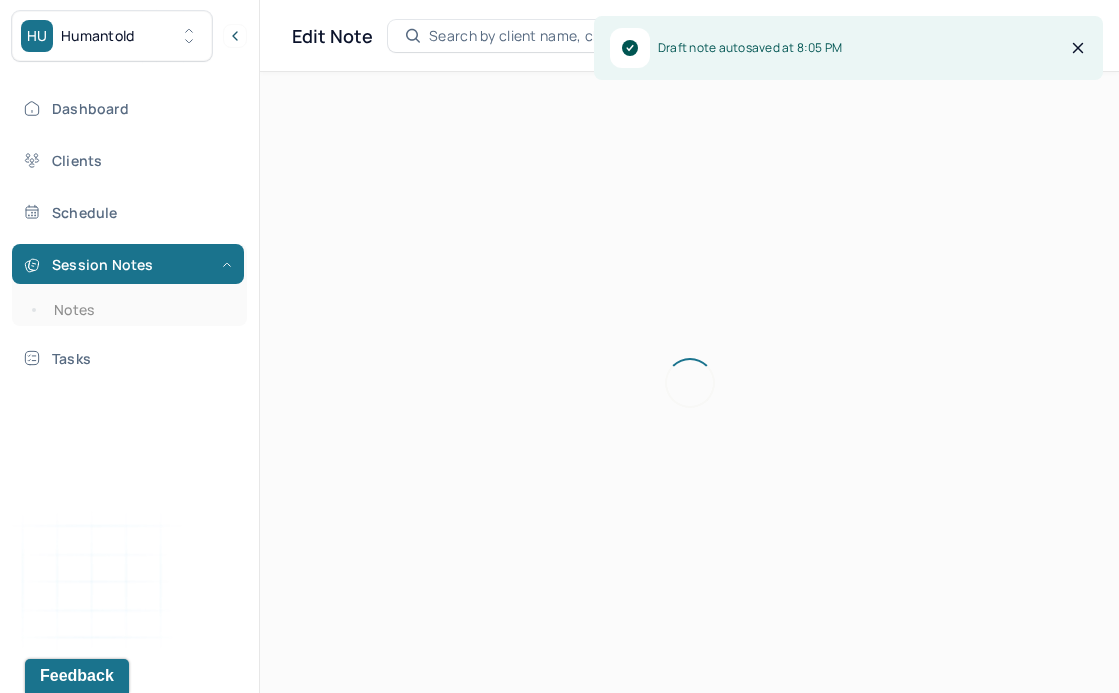 scroll, scrollTop: 0, scrollLeft: 0, axis: both 